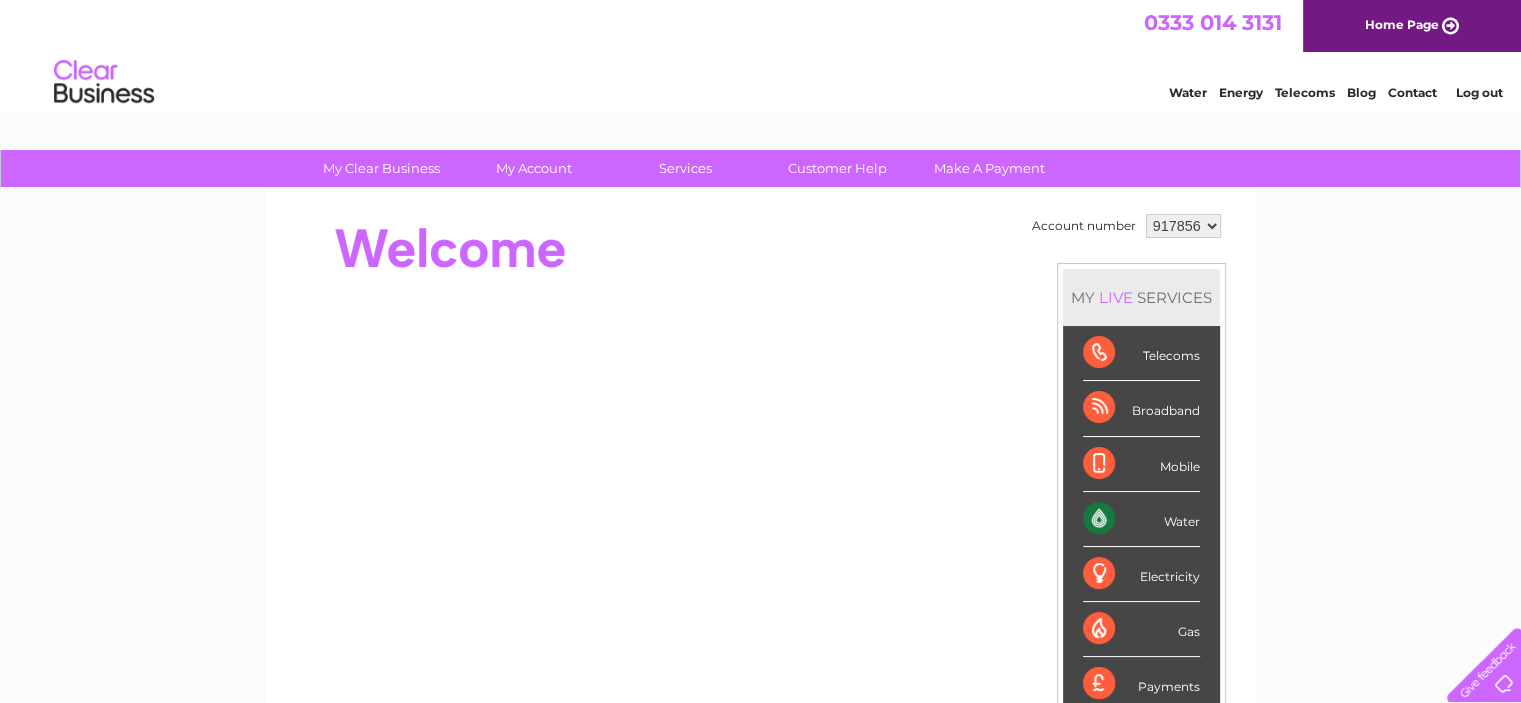 scroll, scrollTop: 0, scrollLeft: 0, axis: both 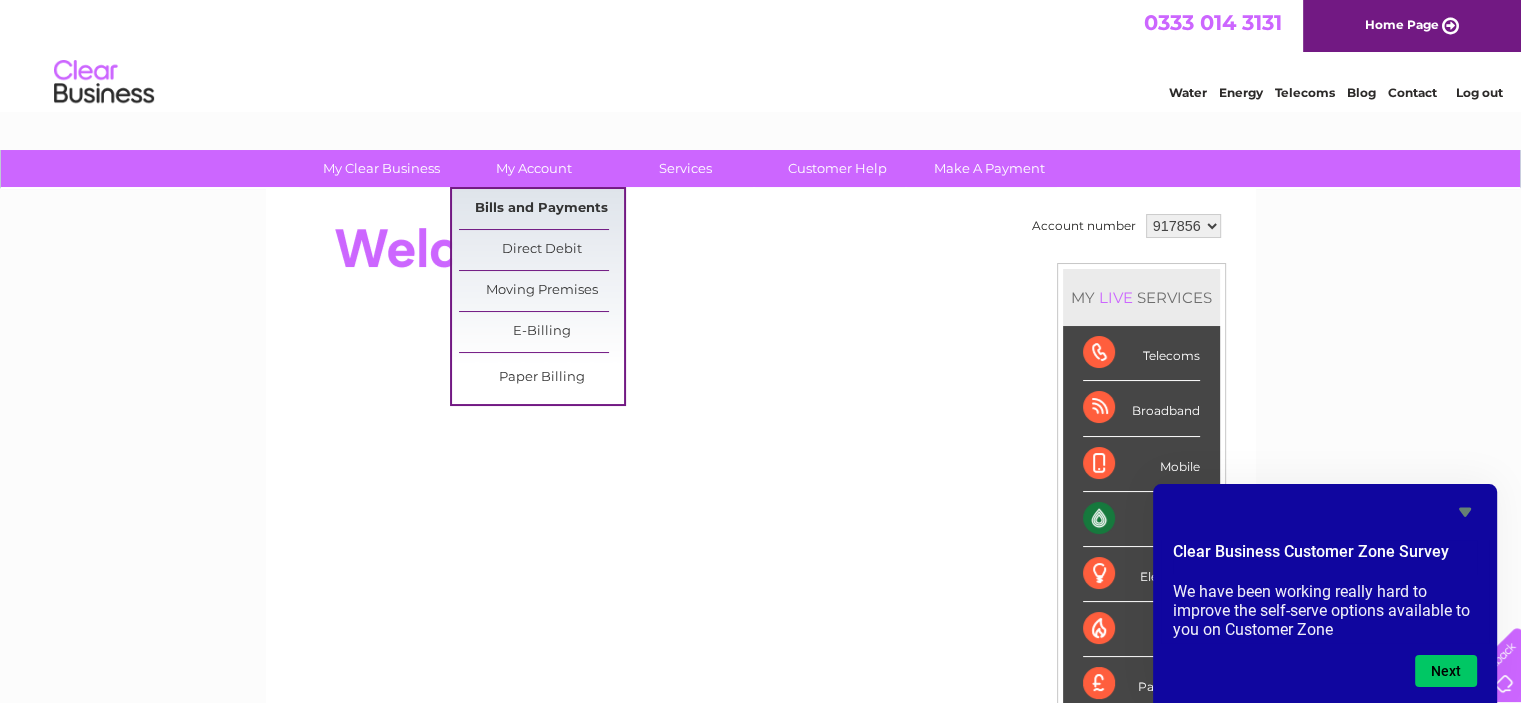 click on "Bills and Payments" at bounding box center [541, 209] 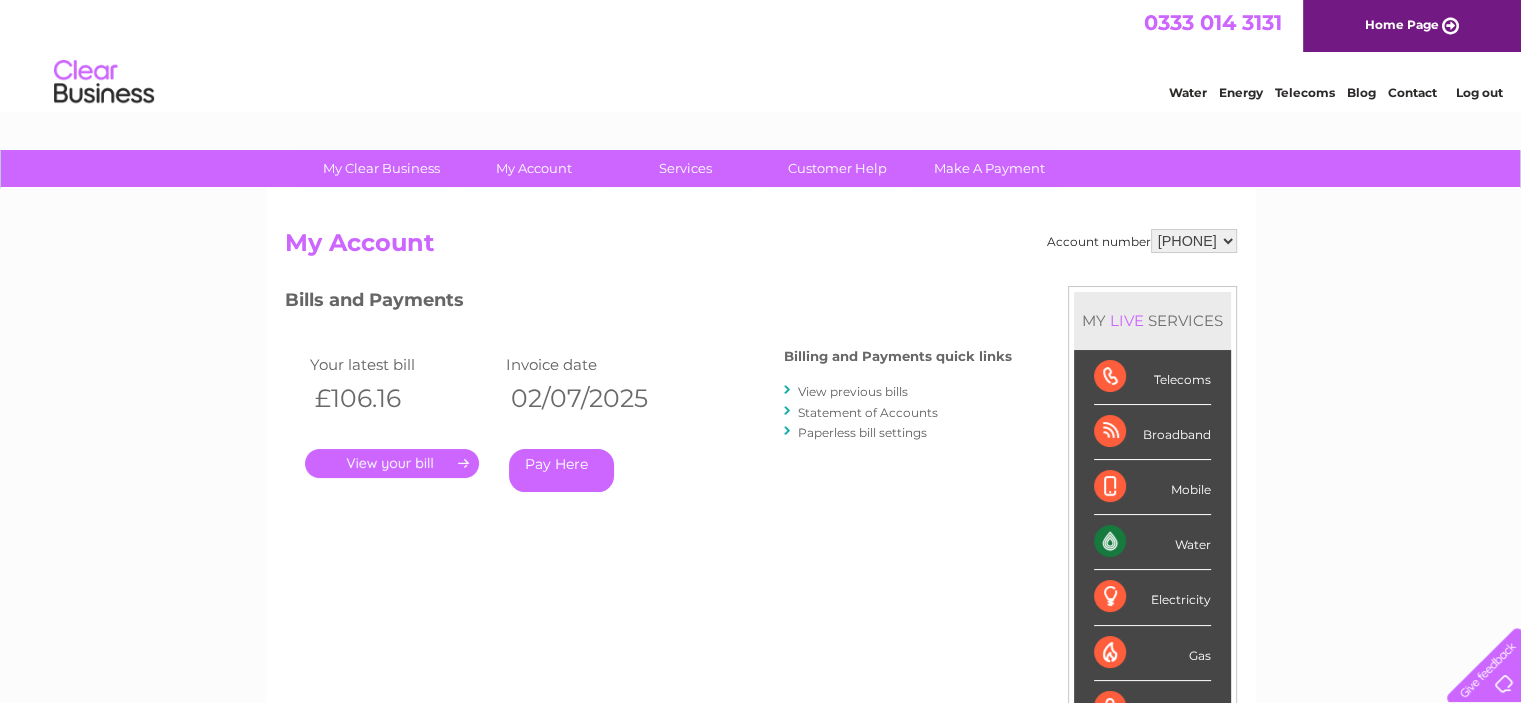 scroll, scrollTop: 0, scrollLeft: 0, axis: both 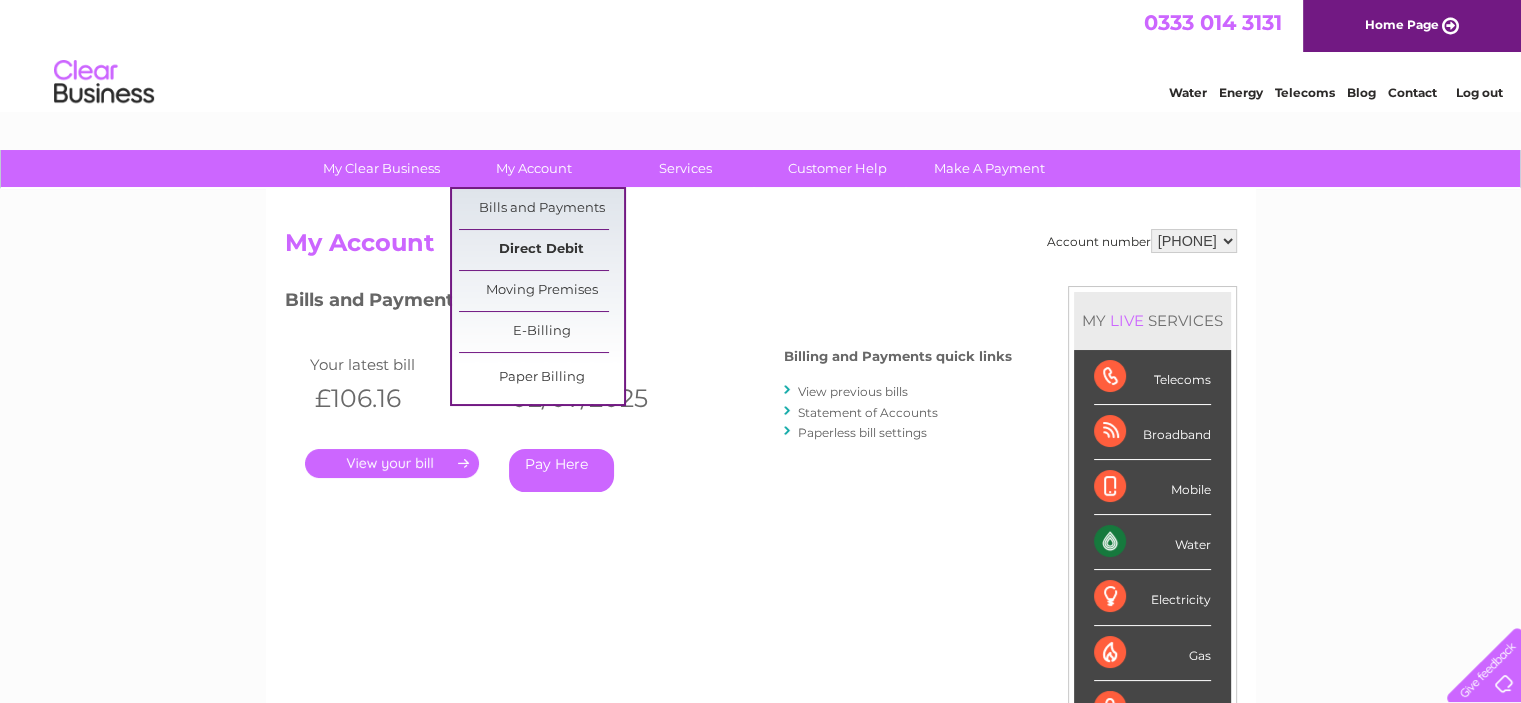 click on "Direct Debit" at bounding box center [541, 250] 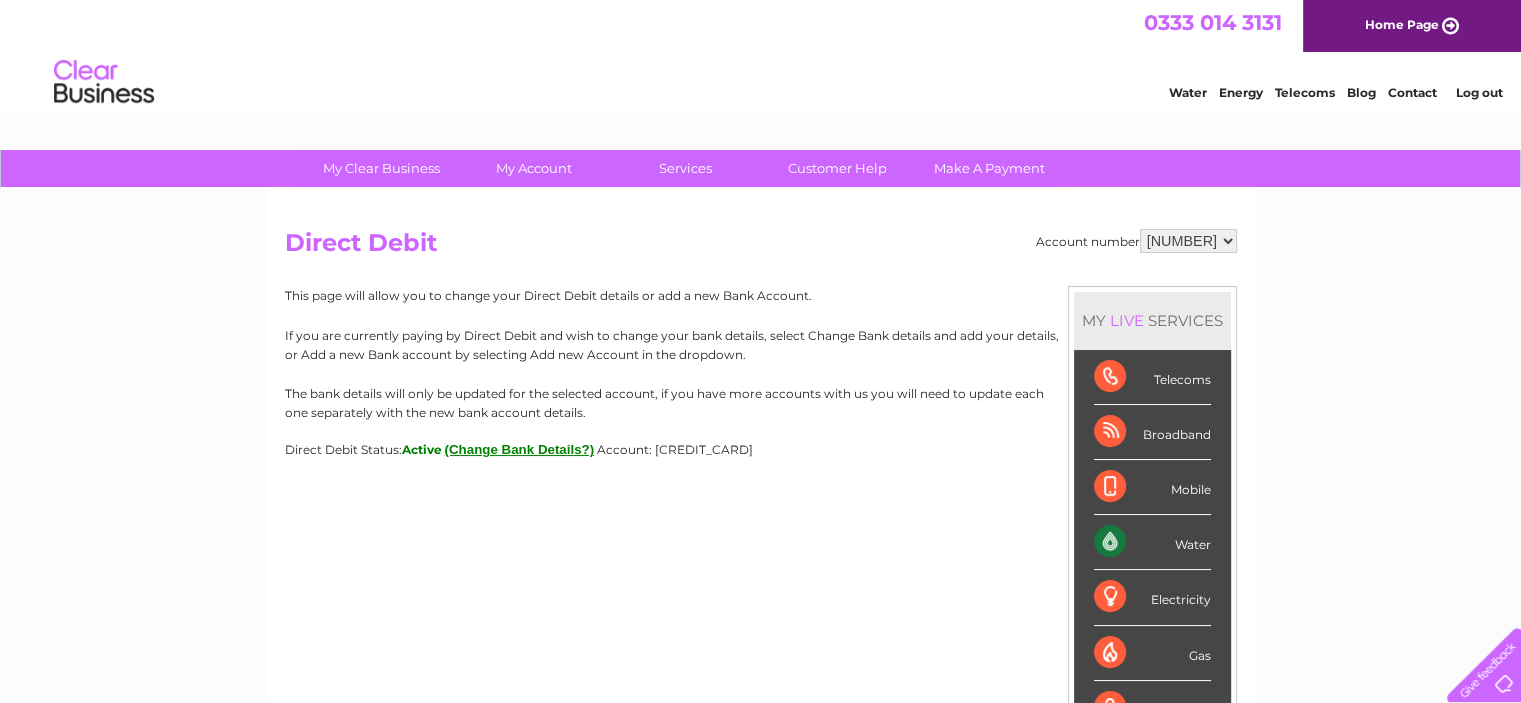 scroll, scrollTop: 0, scrollLeft: 0, axis: both 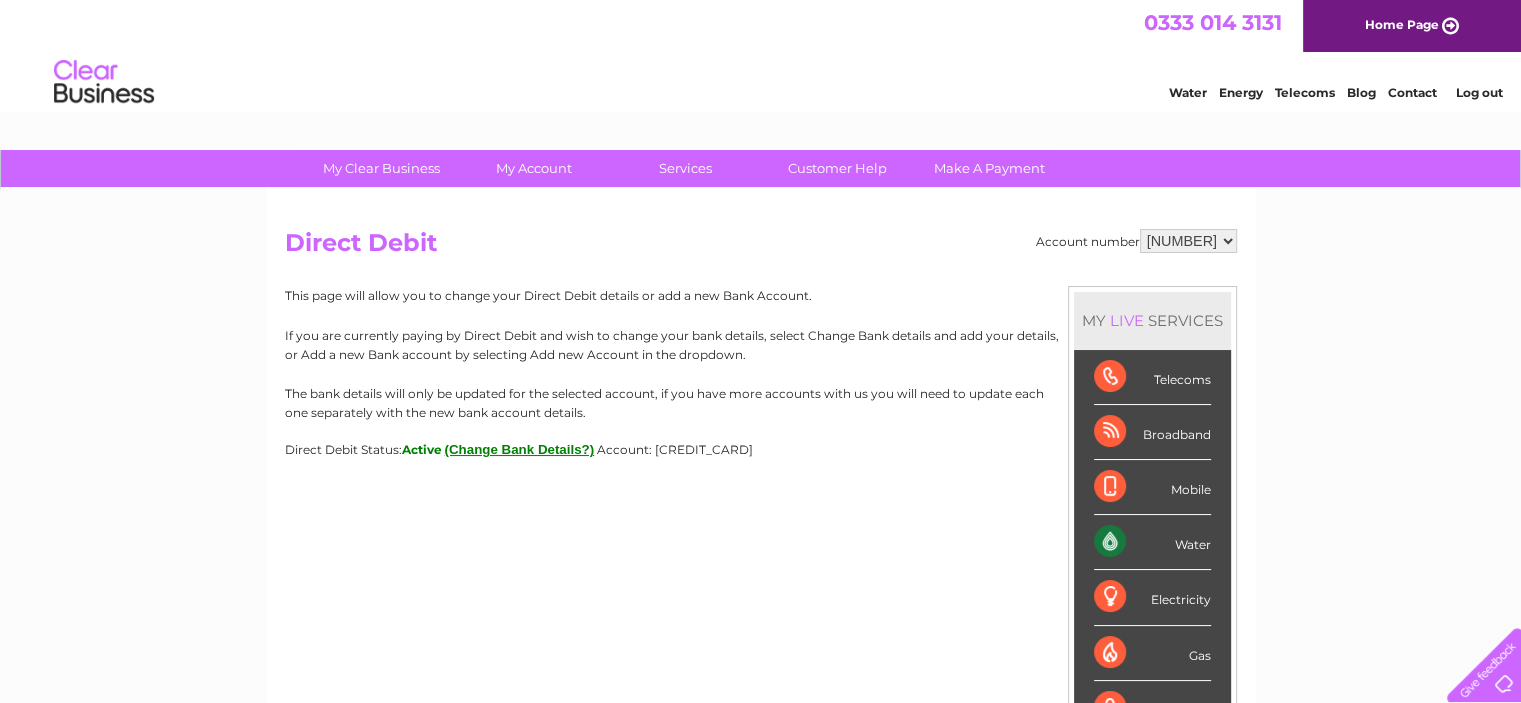click on "(Change Bank Details?)" at bounding box center (520, 449) 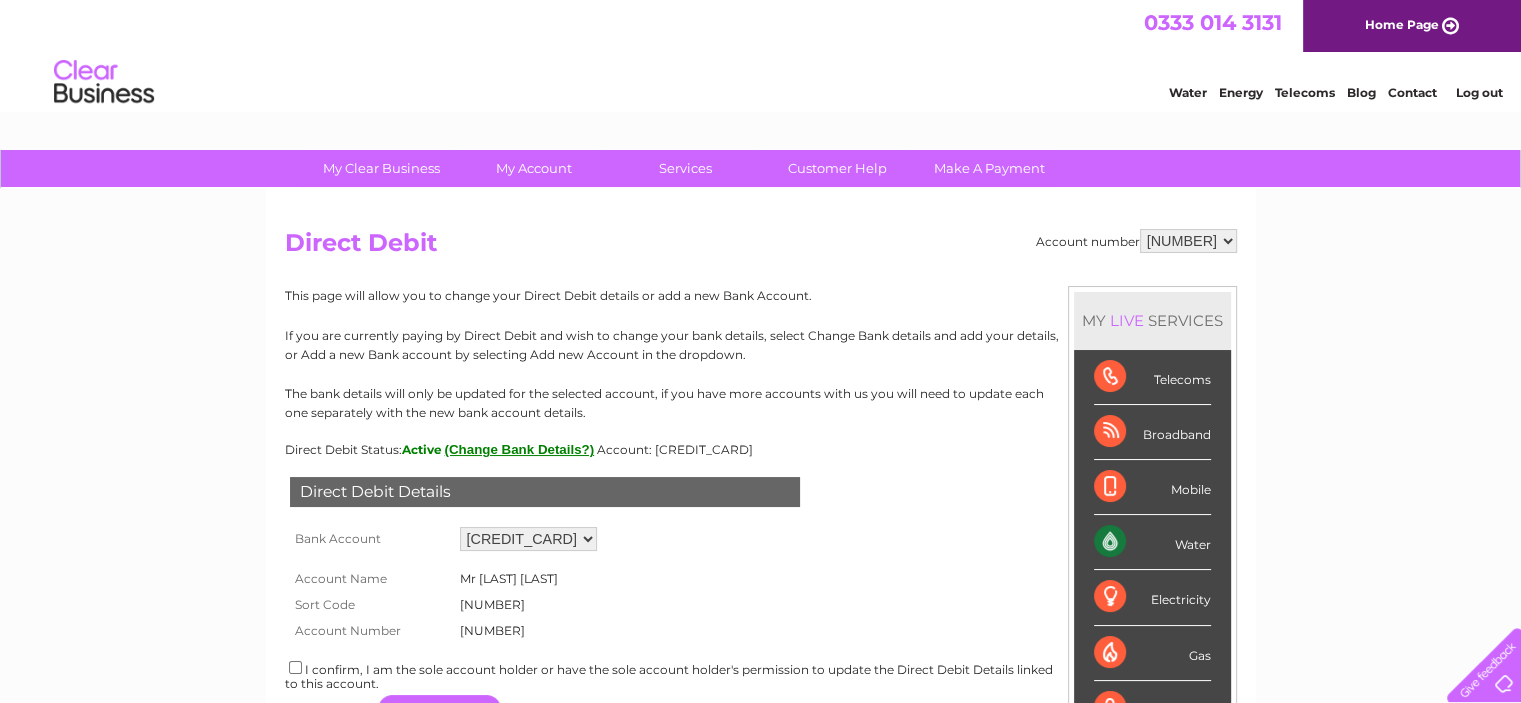 click on "Add new account
****7347" at bounding box center (528, 539) 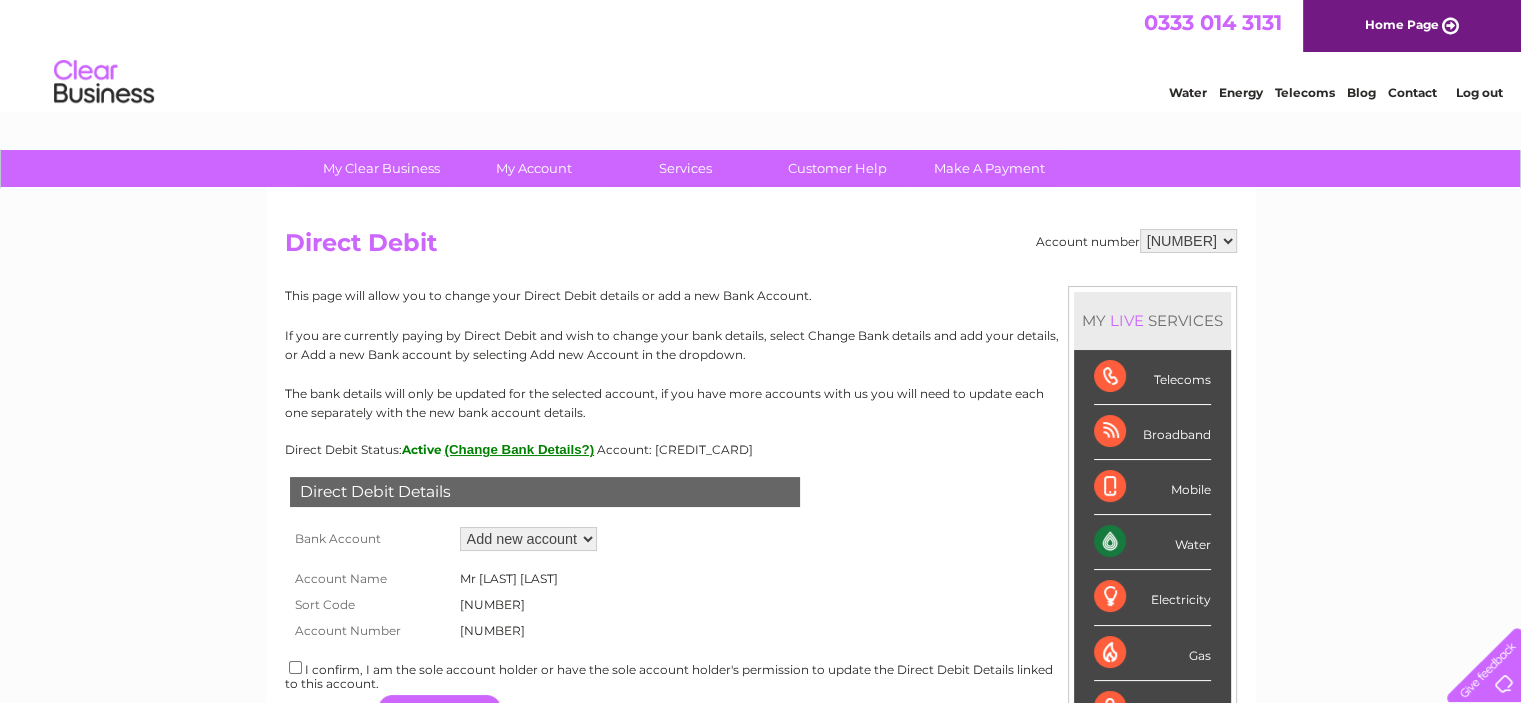 click on "Add new account
****7347" at bounding box center (528, 539) 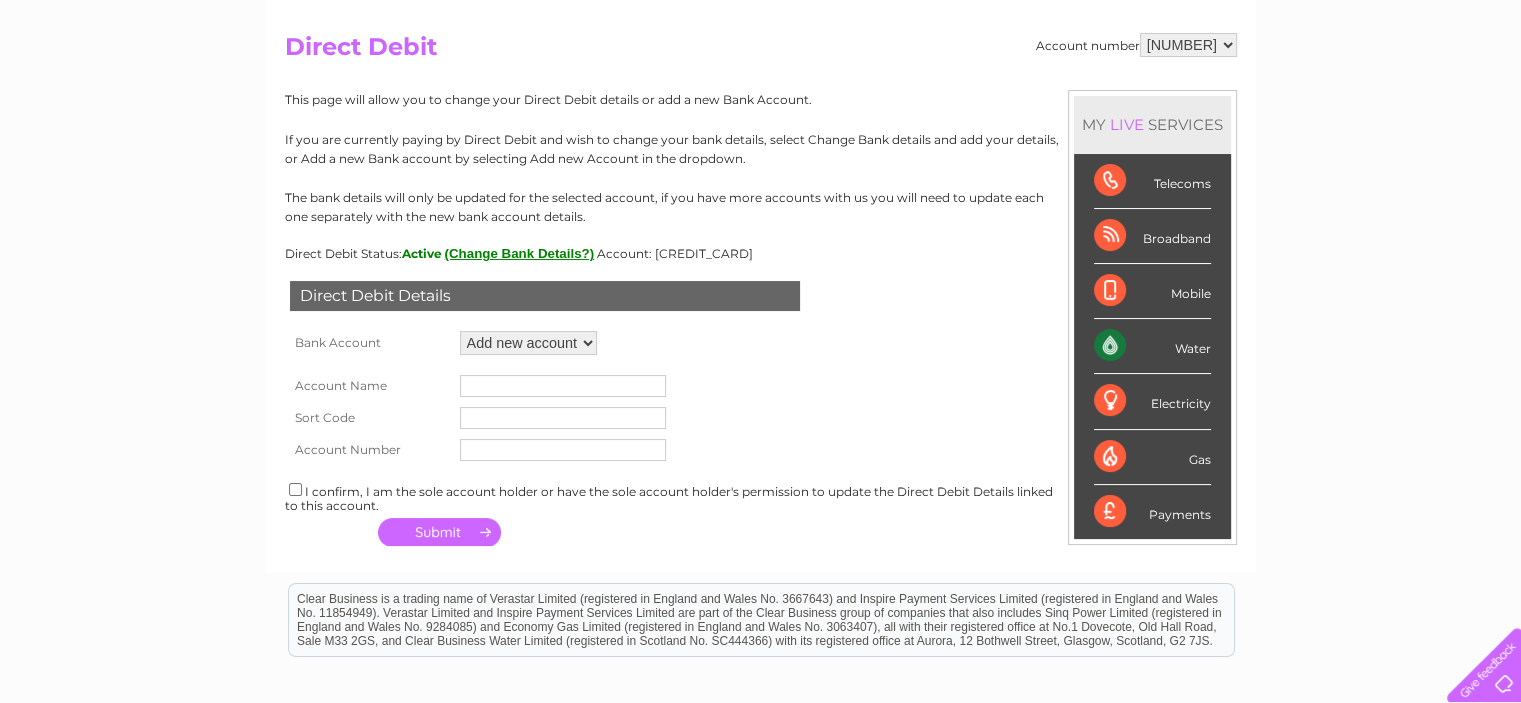 scroll, scrollTop: 197, scrollLeft: 0, axis: vertical 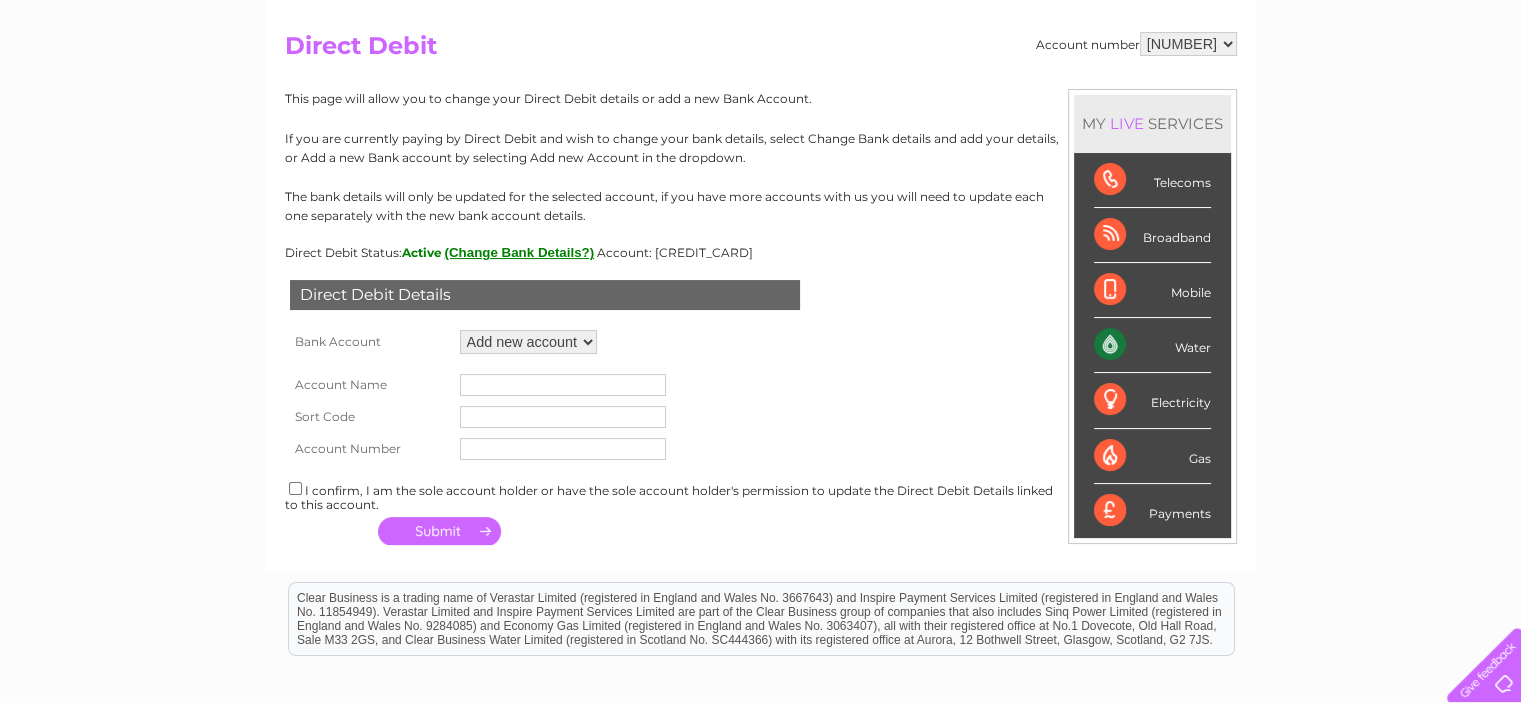 click at bounding box center [563, 385] 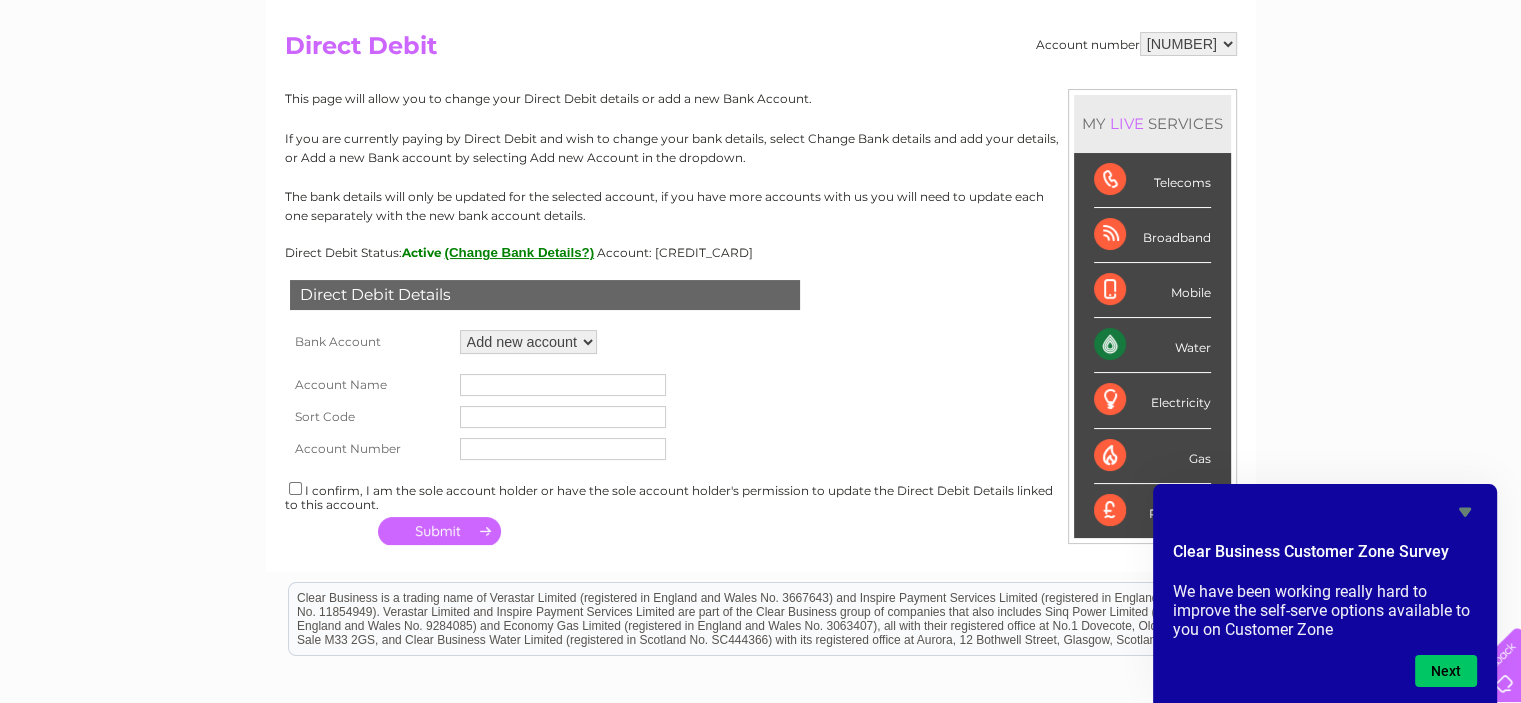 type on "<" 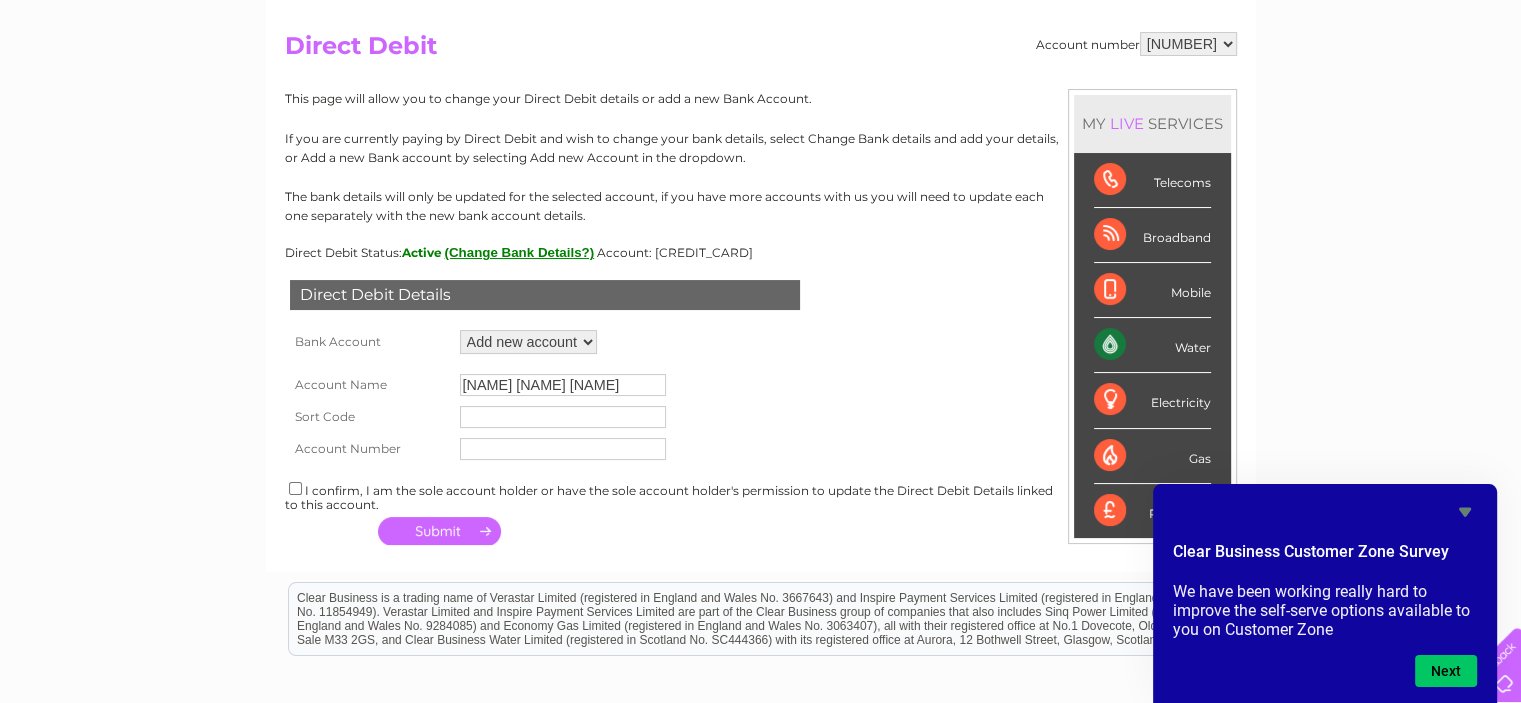 scroll, scrollTop: 0, scrollLeft: 27, axis: horizontal 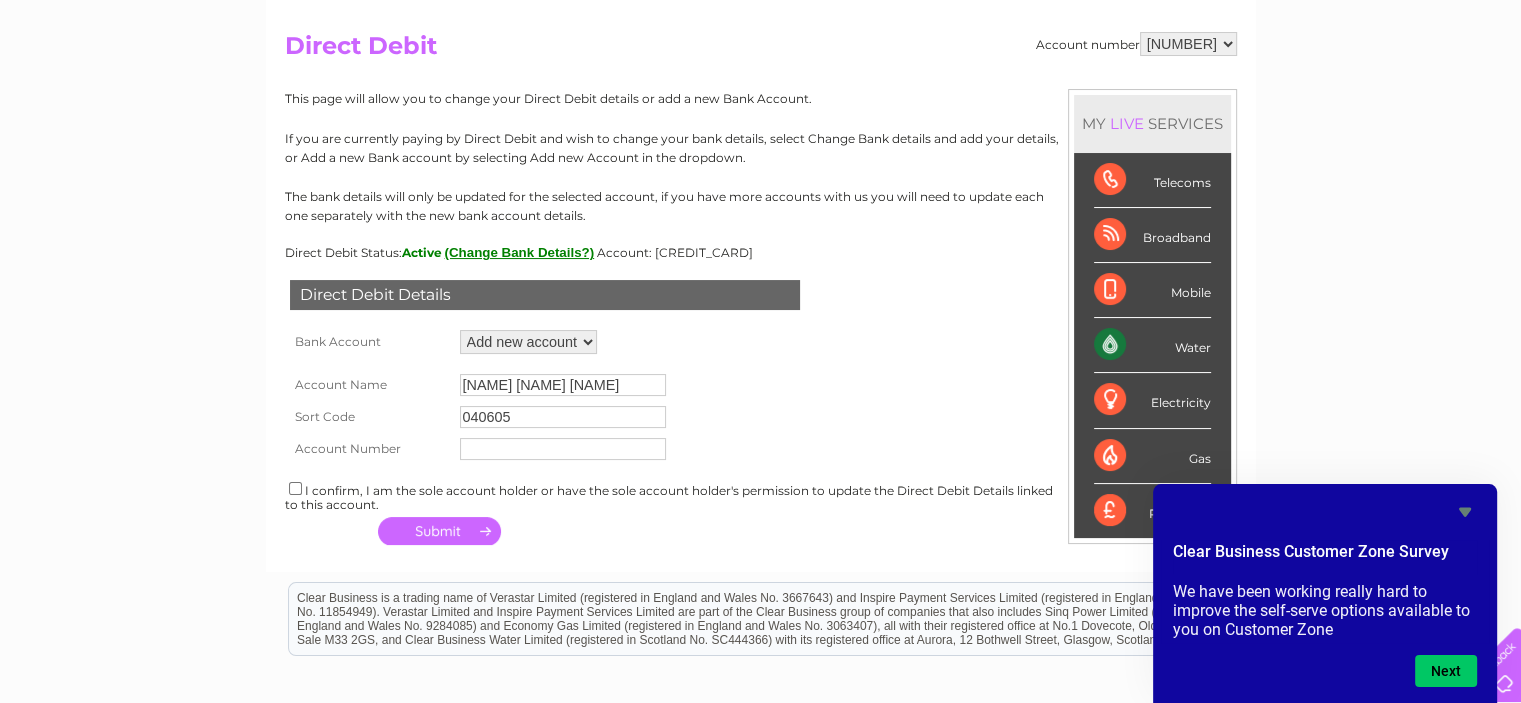 type on "040605" 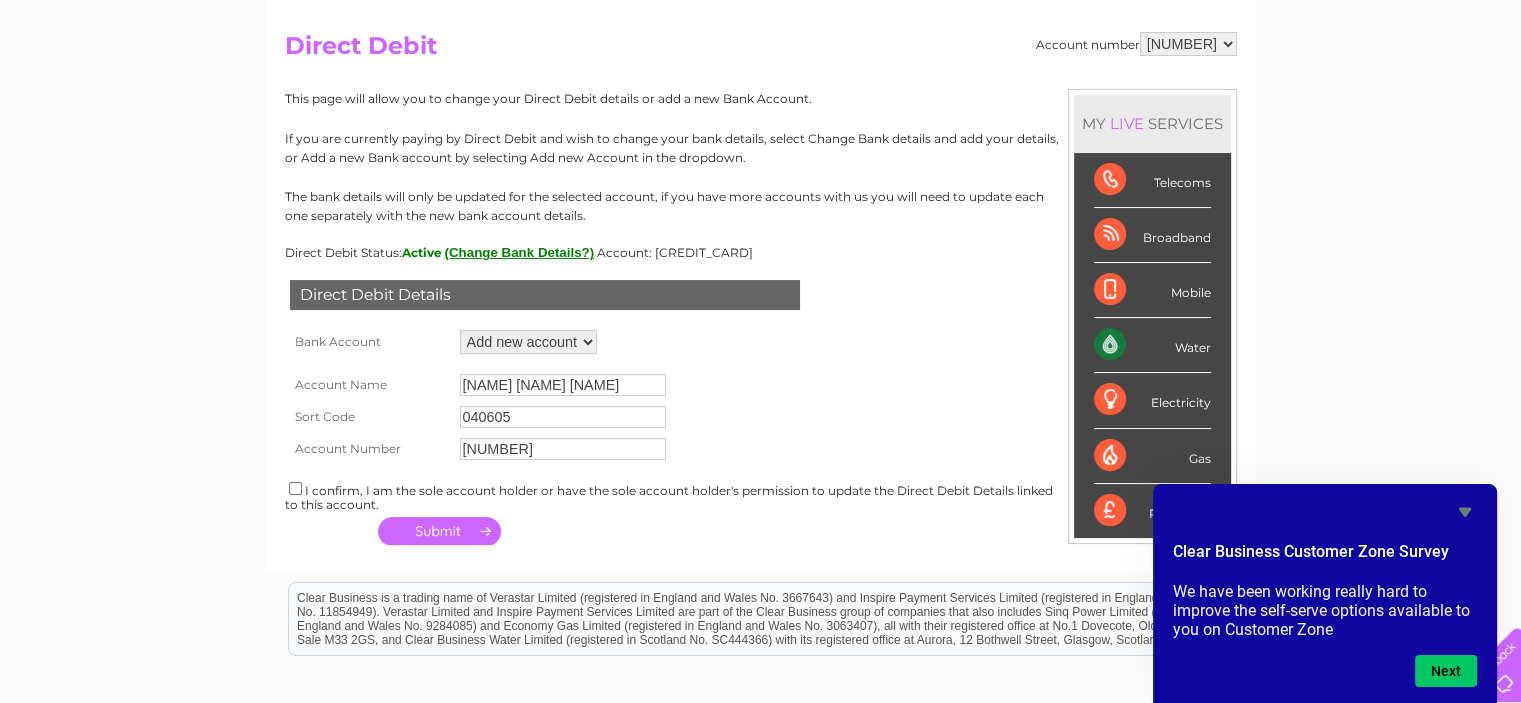 type on "26769335" 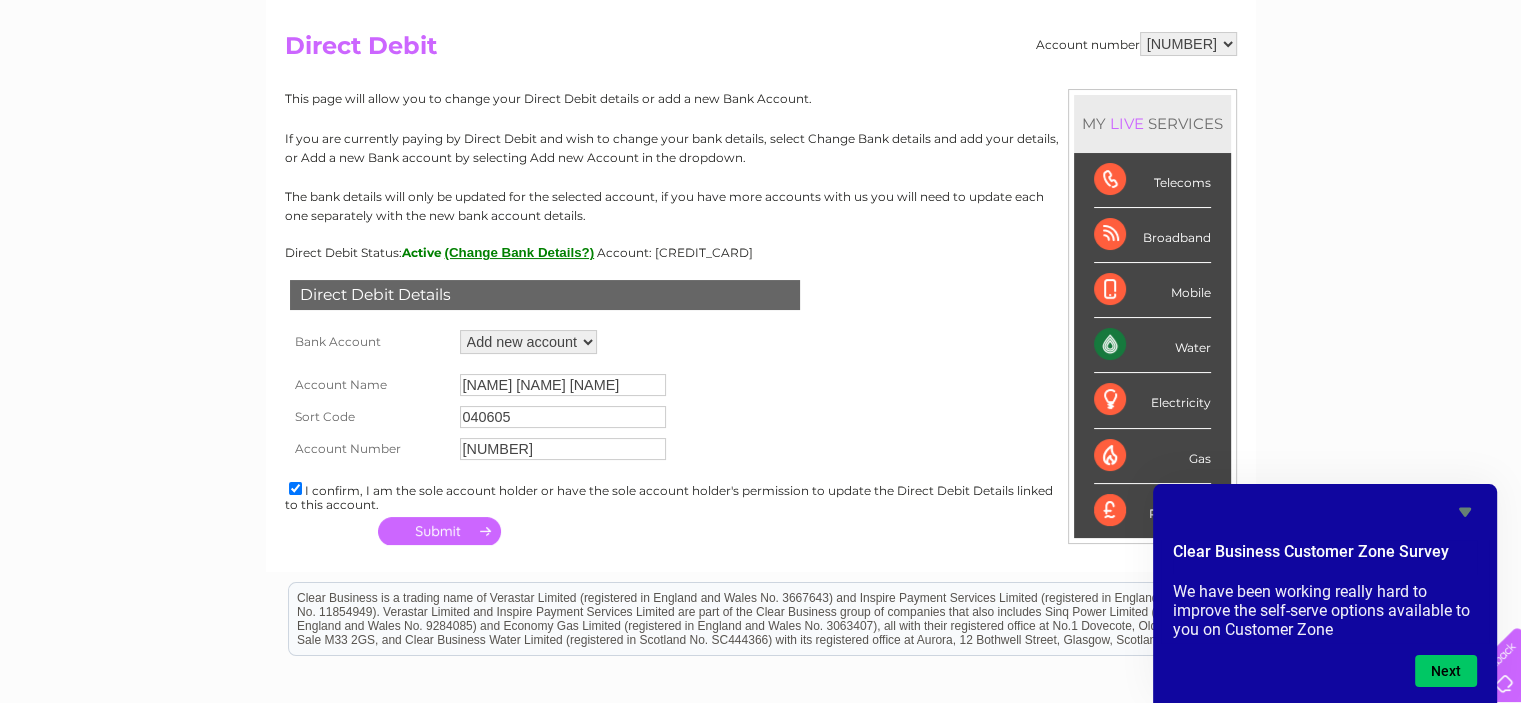 click at bounding box center (439, 531) 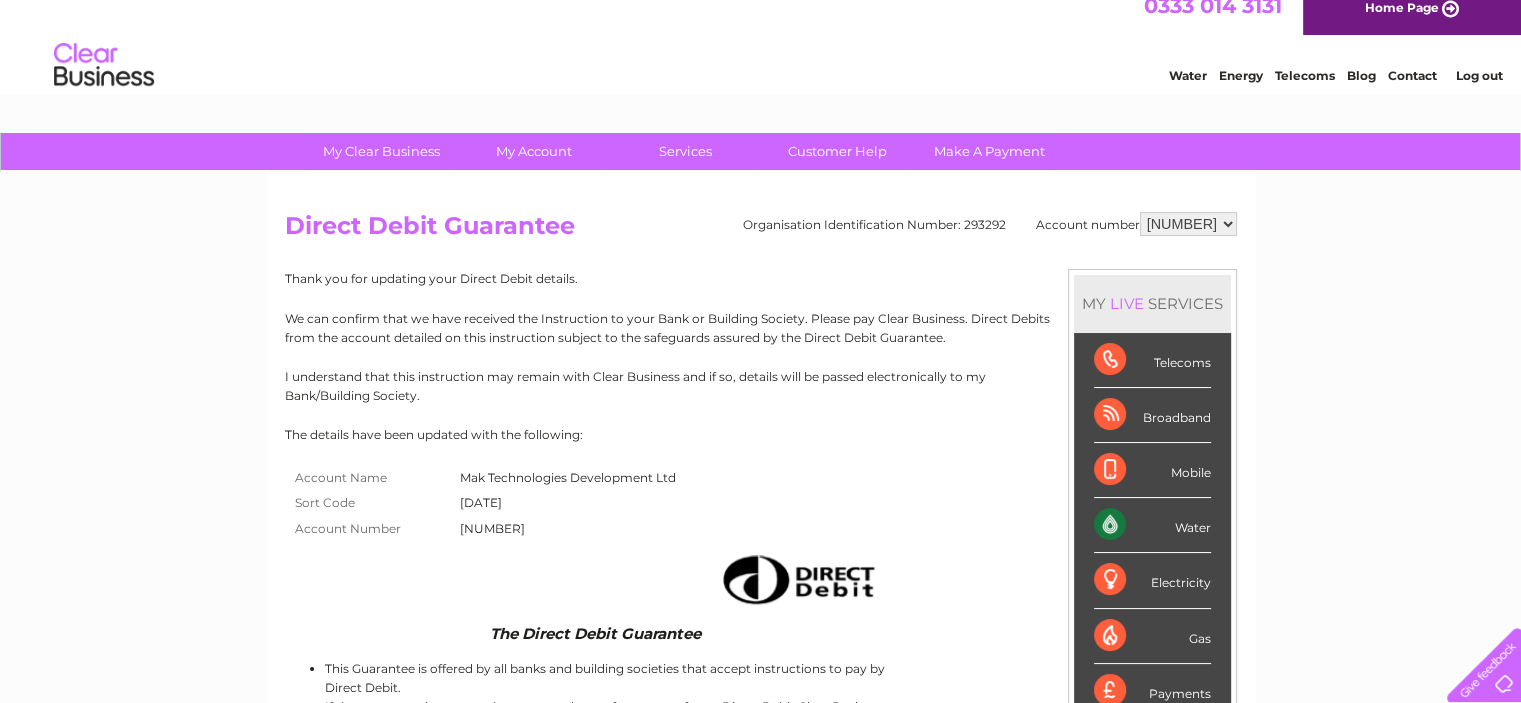 scroll, scrollTop: 0, scrollLeft: 0, axis: both 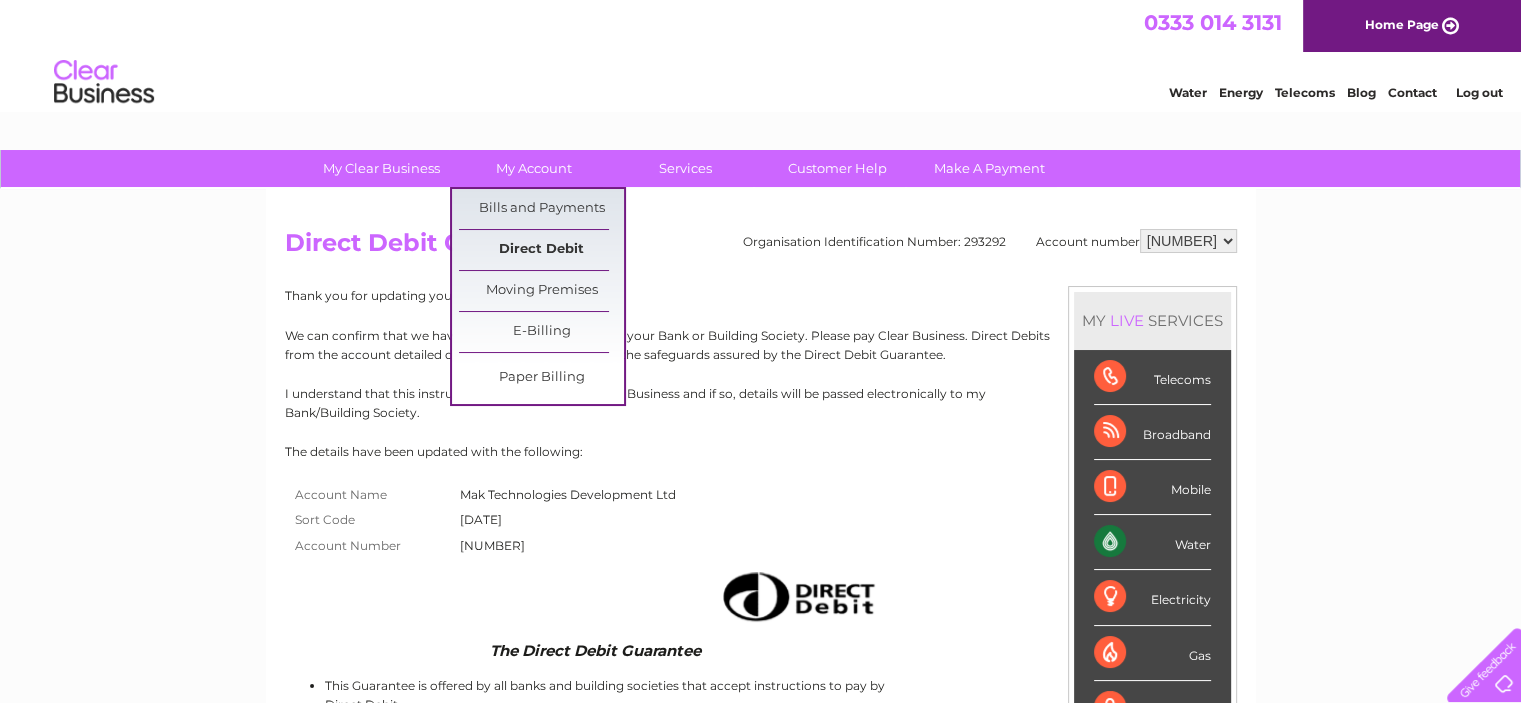click on "Direct Debit" at bounding box center (541, 250) 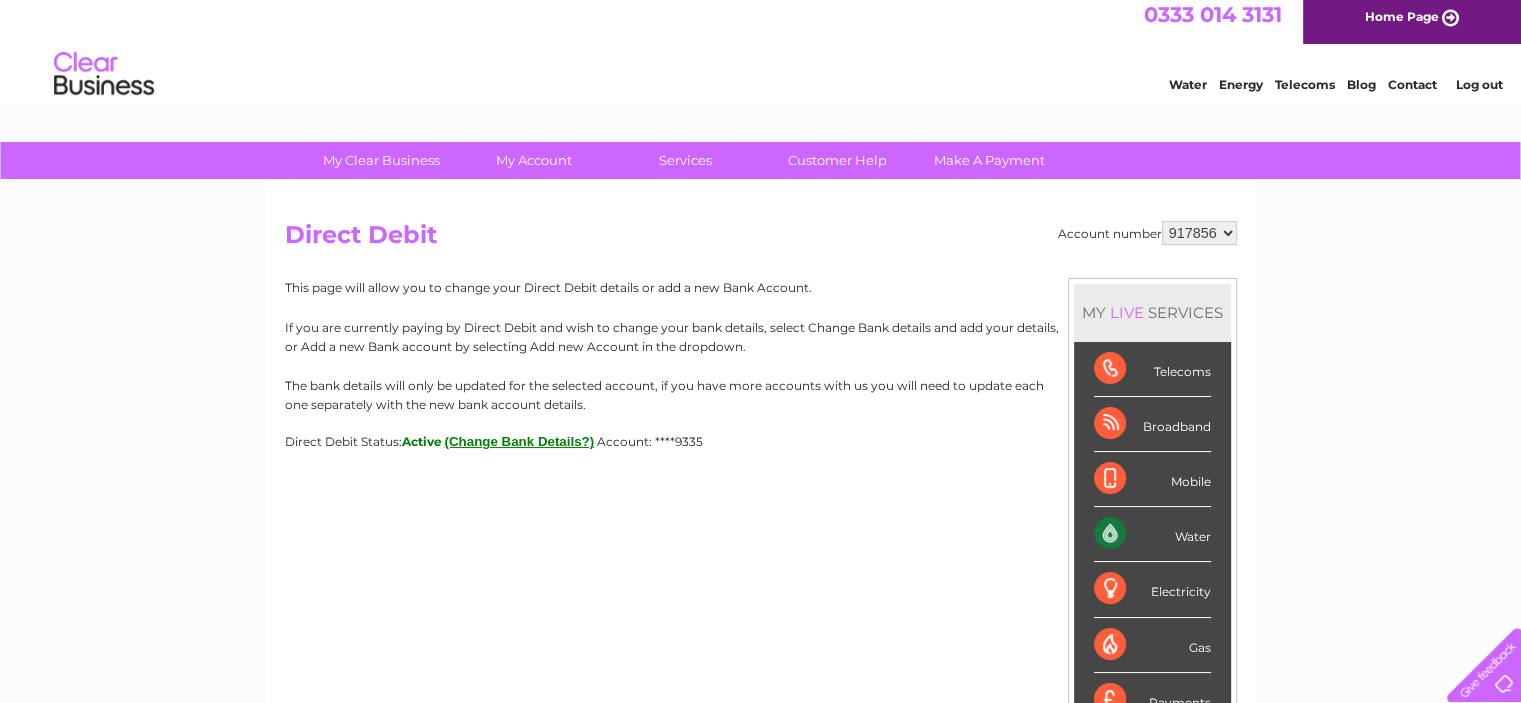scroll, scrollTop: 0, scrollLeft: 0, axis: both 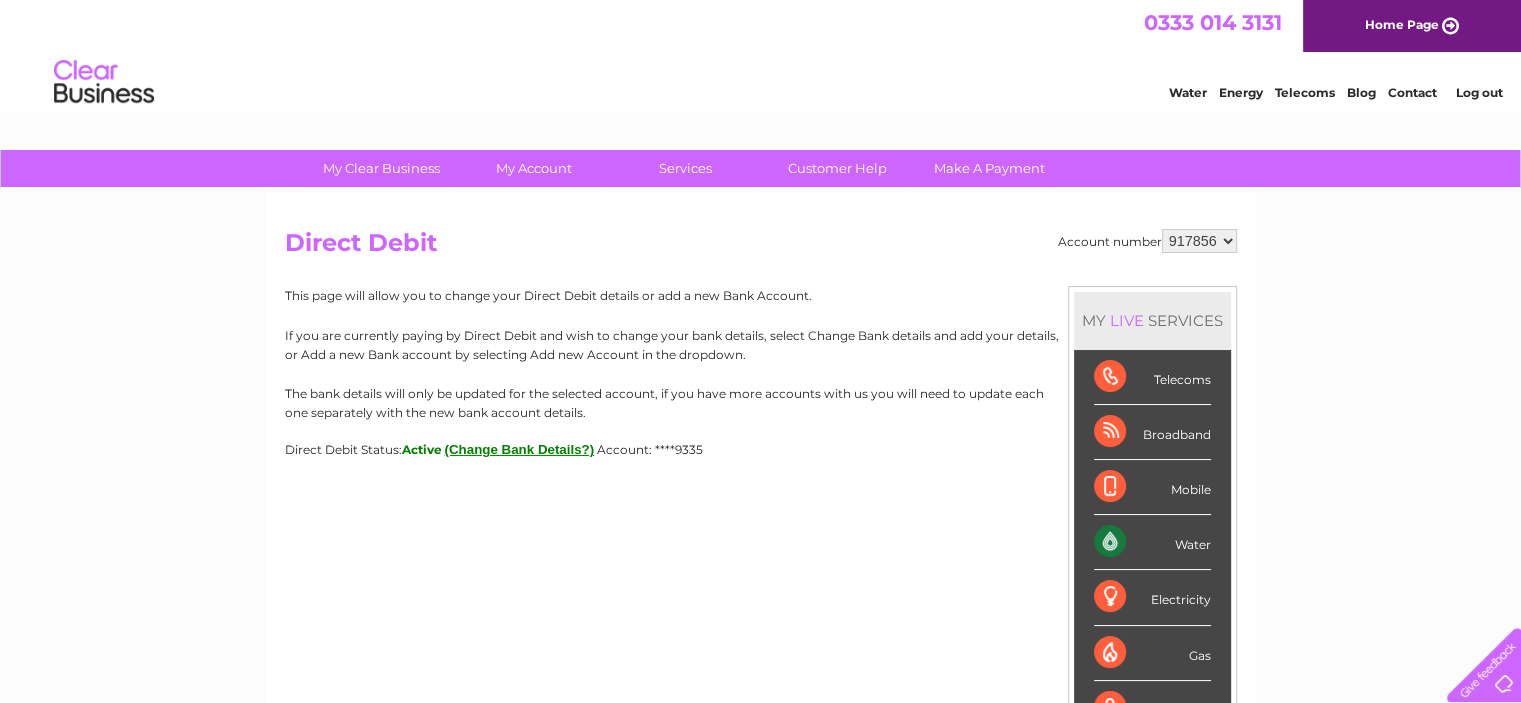 click on "This page will allow you to change your Direct Debit details or add a new Bank Account.
If you are currently paying by Direct Debit and wish to change your bank details, select Change Bank details and add your details,  or Add a new Bank account by selecting Add new Account in the dropdown.
The bank details will only be updated for the selected account, if you have more accounts with us you will need to update each one separately with the new bank account details.
Direct Debit Status:
Active
(Change Bank Details?)
Account: ****9335" at bounding box center (761, 371) 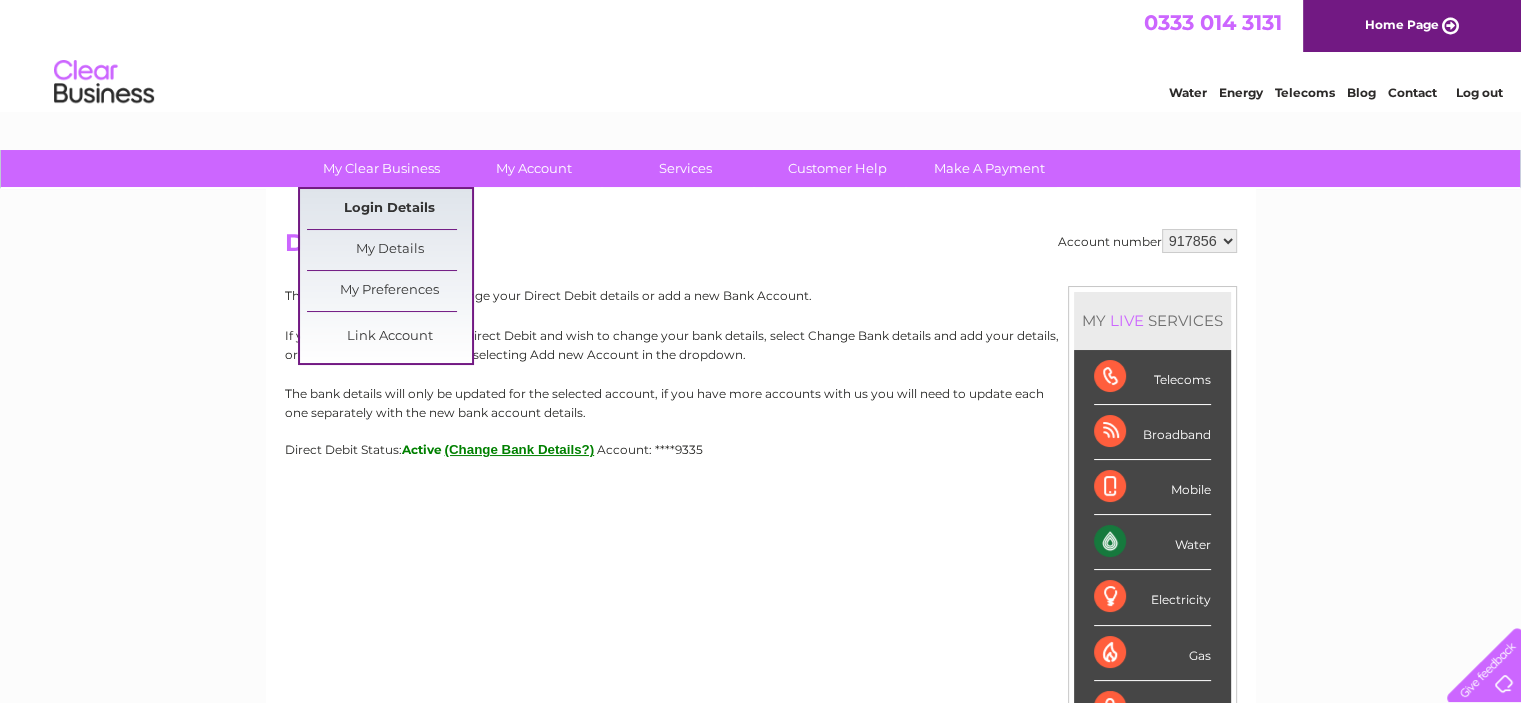 click on "Login Details" at bounding box center (389, 209) 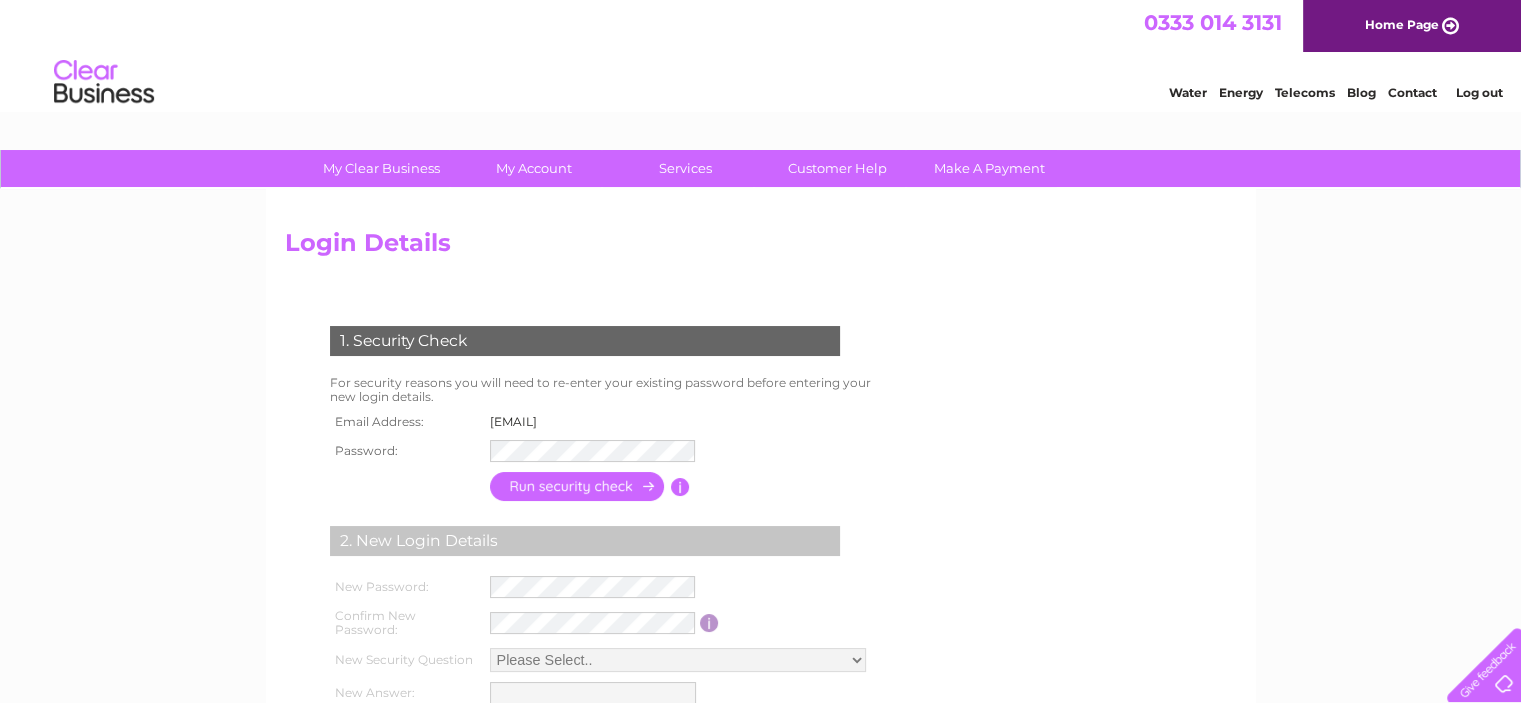 scroll, scrollTop: 0, scrollLeft: 0, axis: both 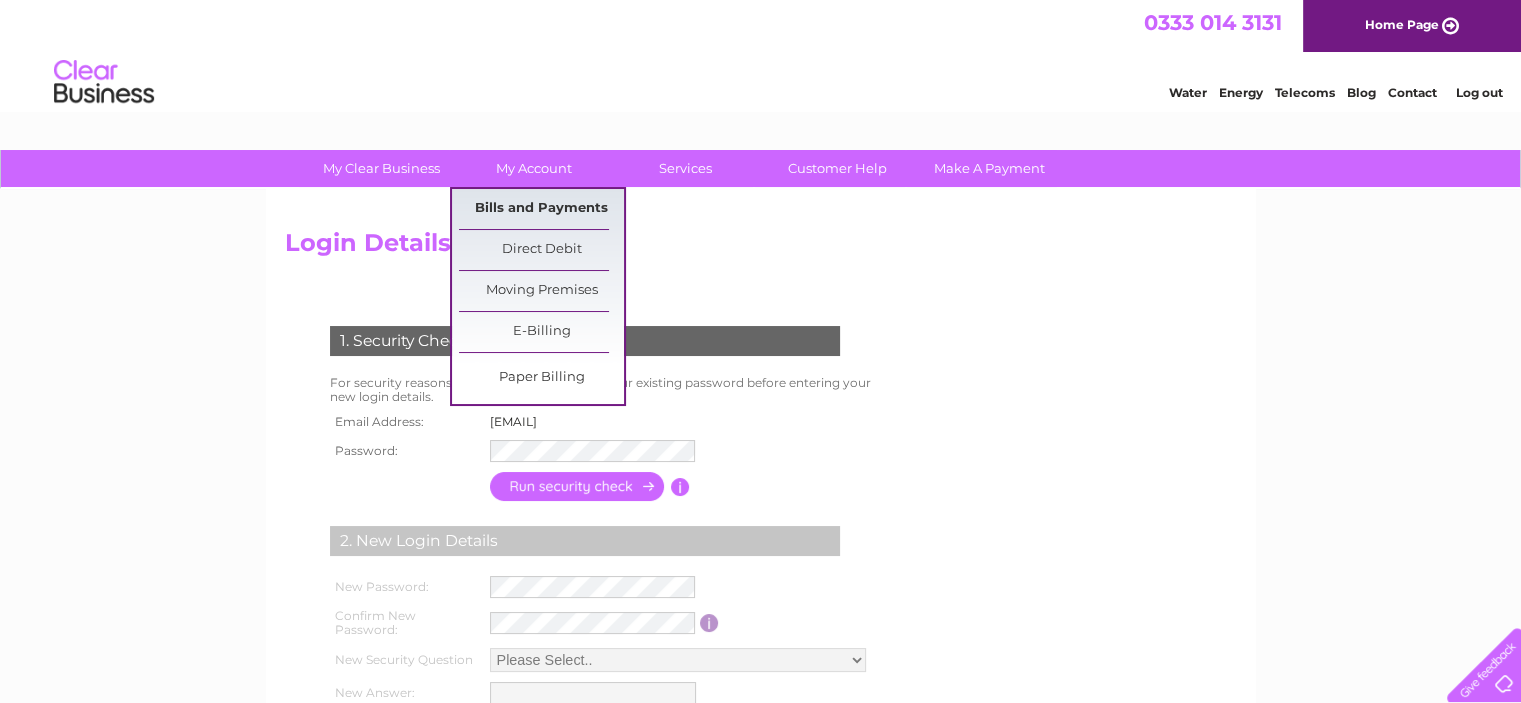 click on "Bills and Payments" at bounding box center [541, 209] 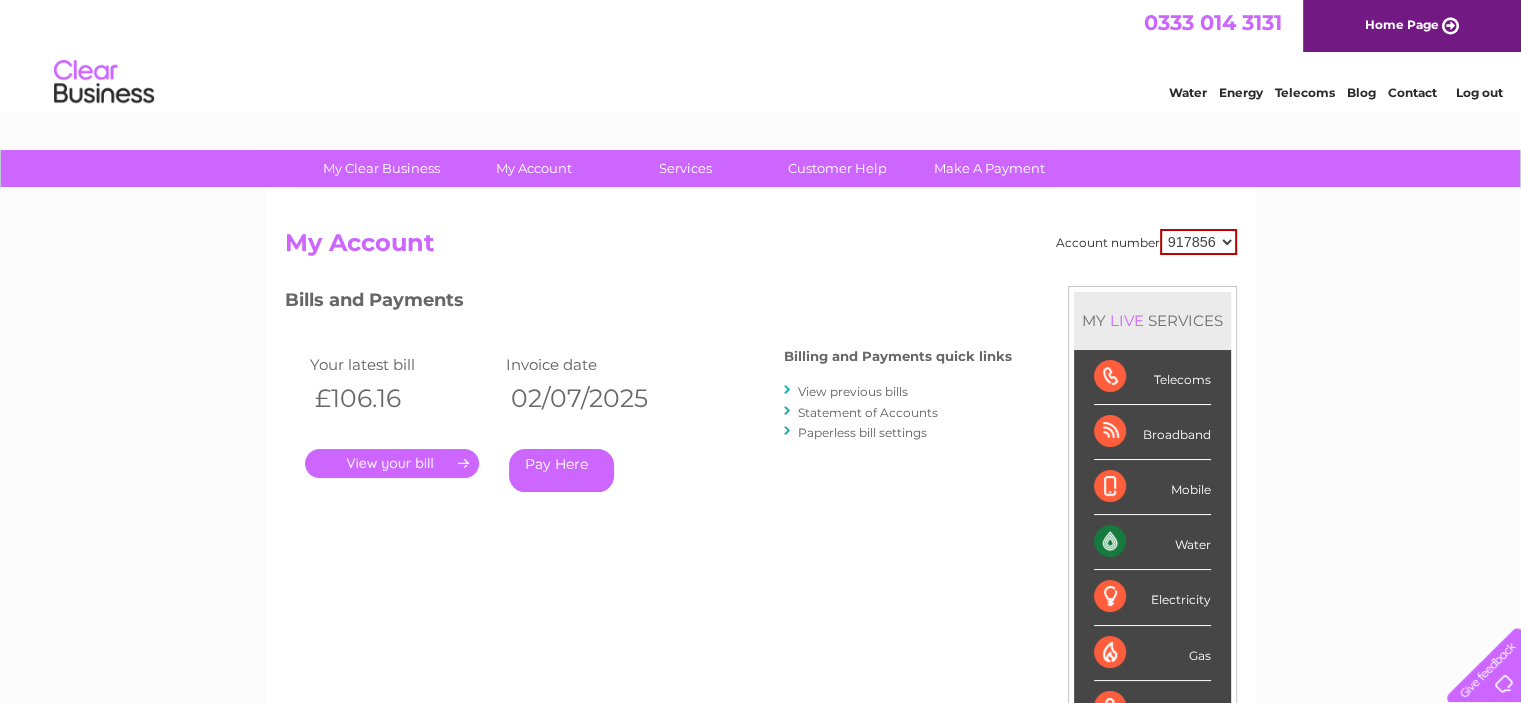 scroll, scrollTop: 0, scrollLeft: 0, axis: both 